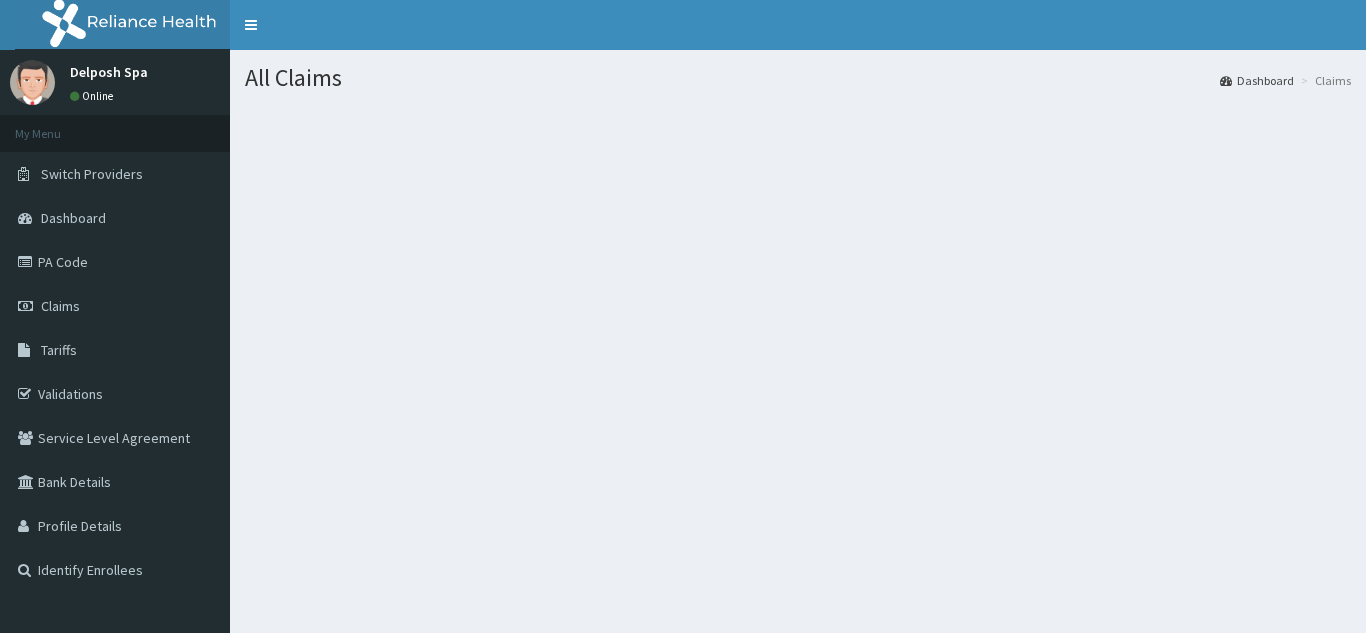 scroll, scrollTop: 0, scrollLeft: 0, axis: both 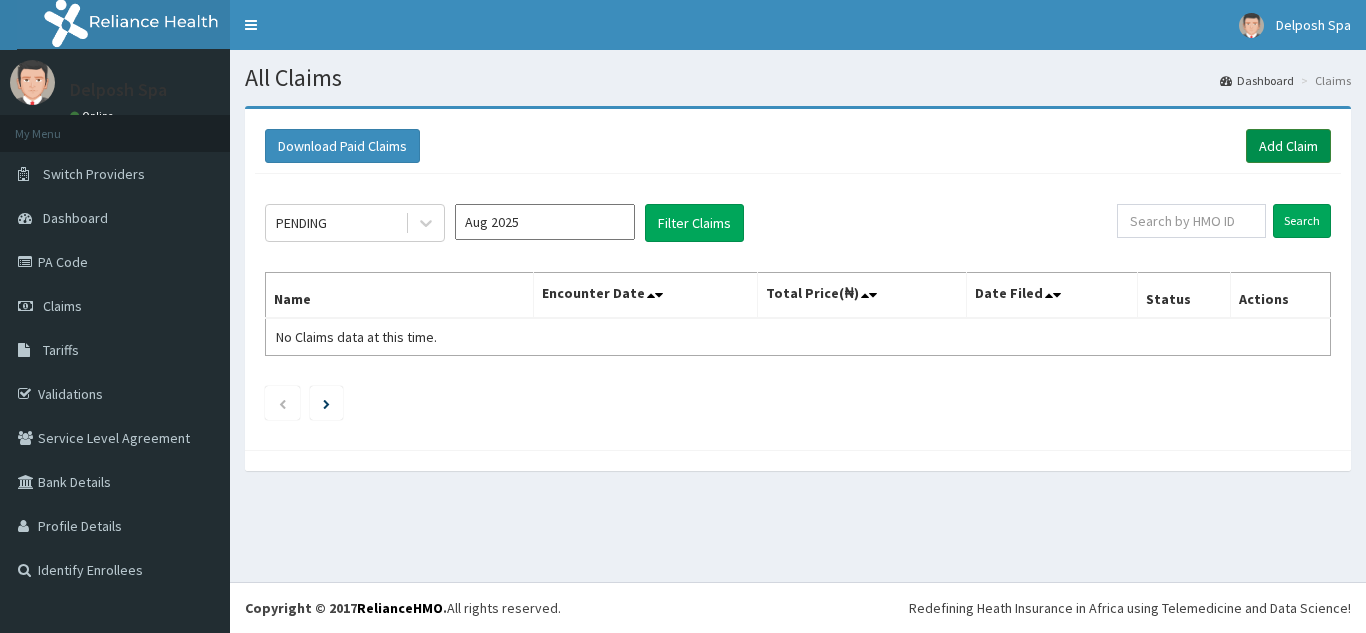 click on "Add Claim" at bounding box center (1288, 146) 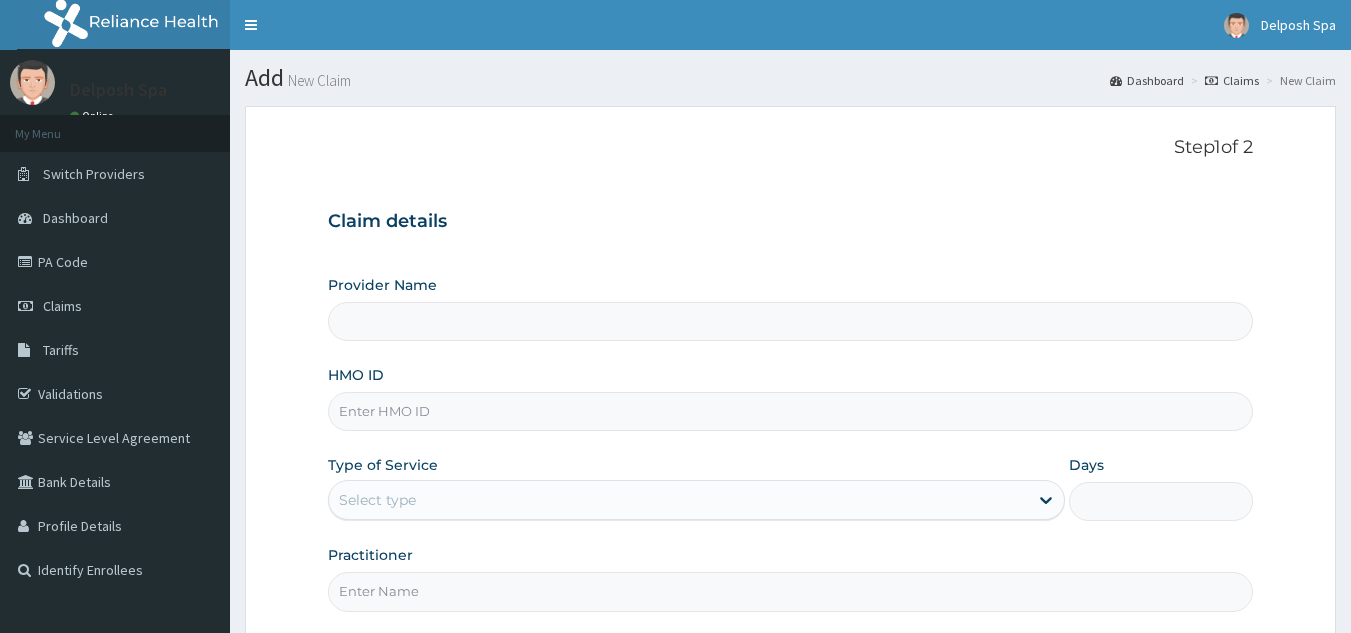 scroll, scrollTop: 0, scrollLeft: 0, axis: both 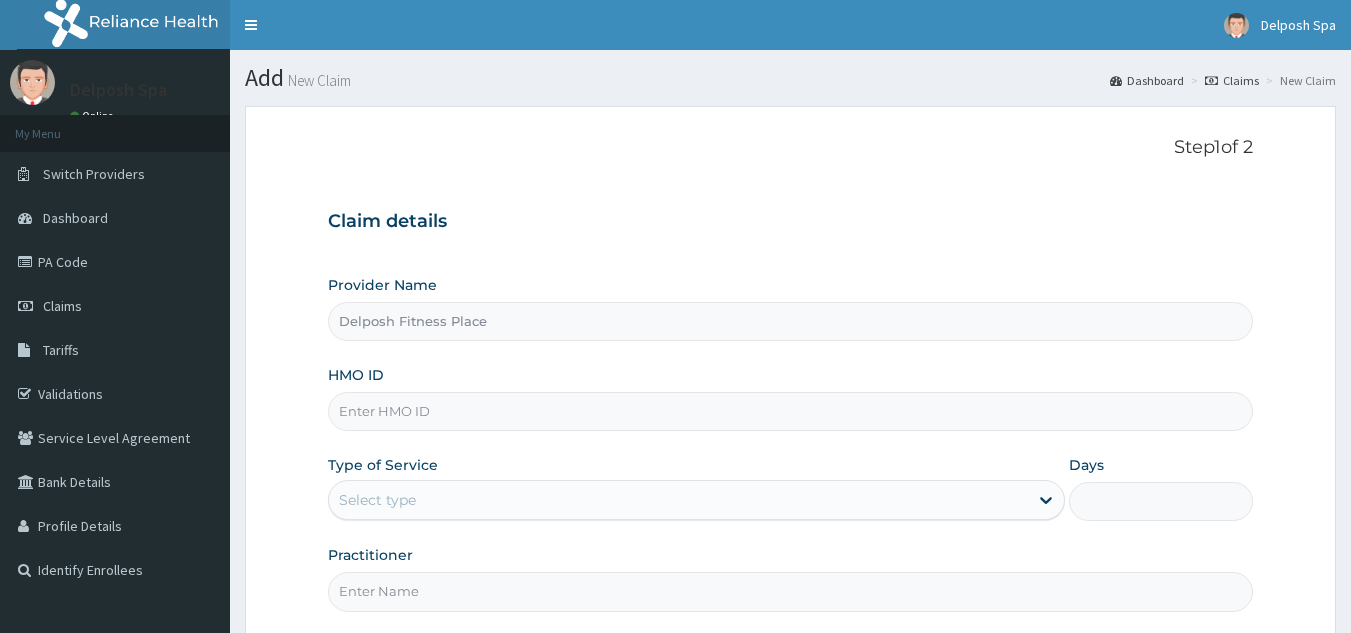 type on "1" 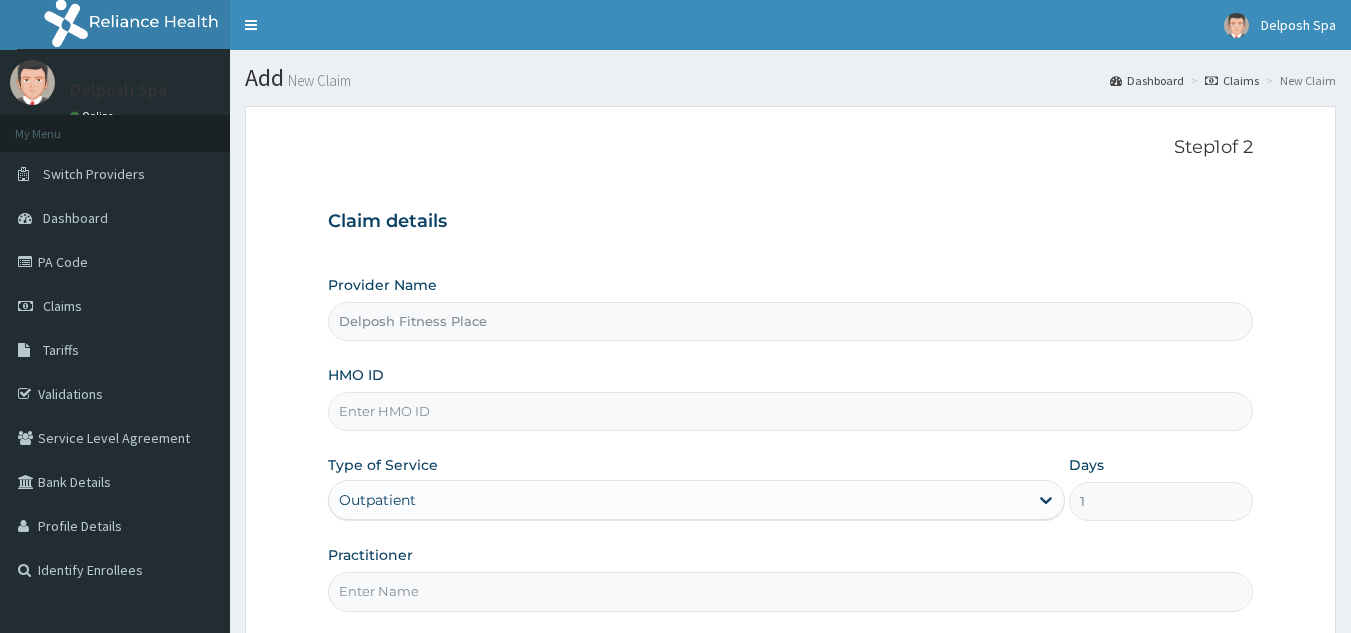 click on "HMO ID" at bounding box center (791, 411) 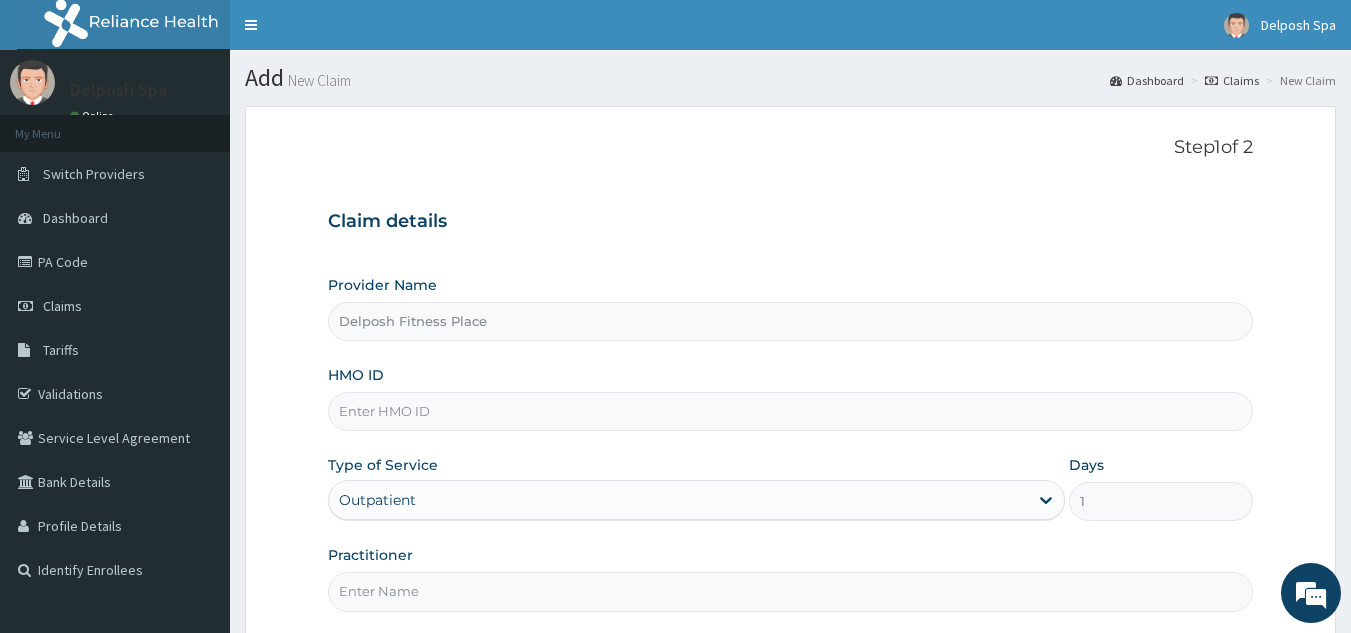 paste on "FSG/10012/C" 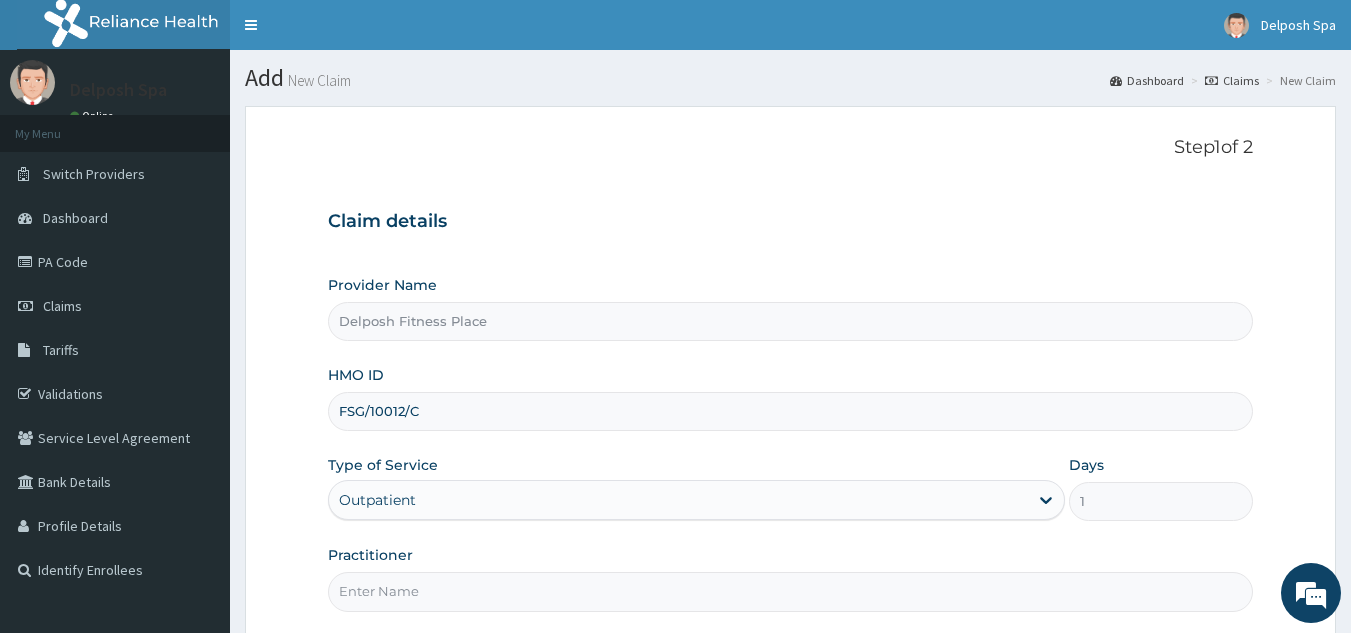 type on "FSG/10012/C" 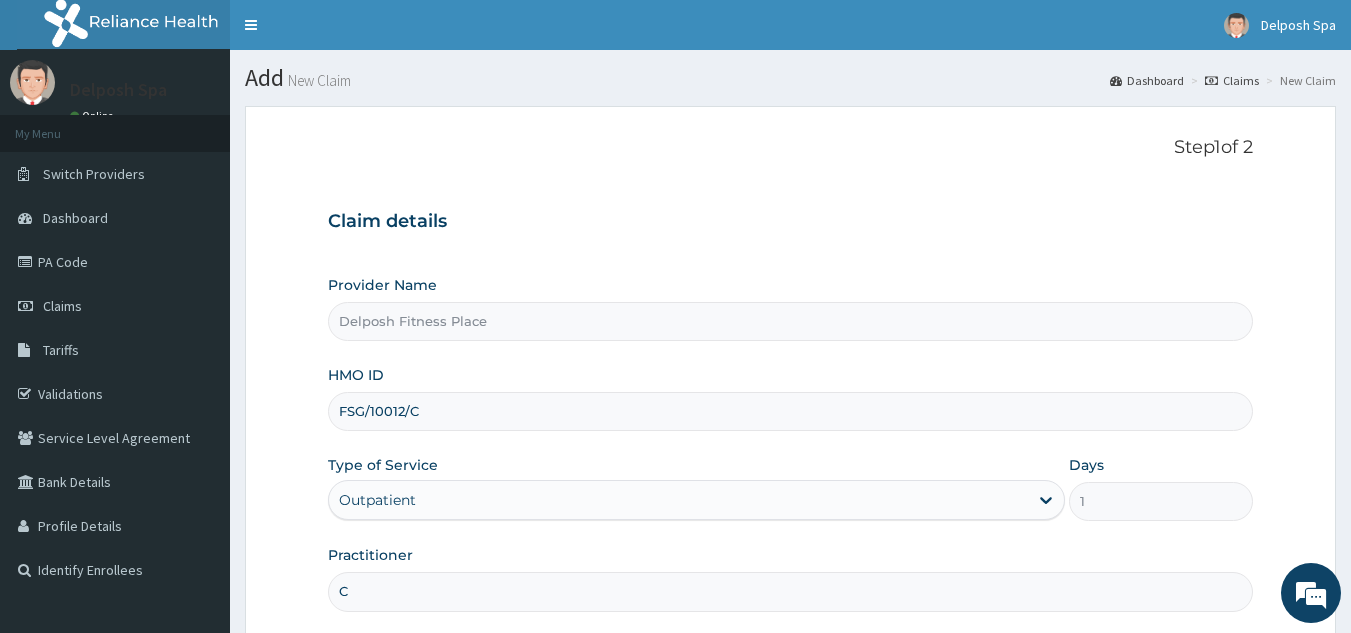 scroll, scrollTop: 0, scrollLeft: 0, axis: both 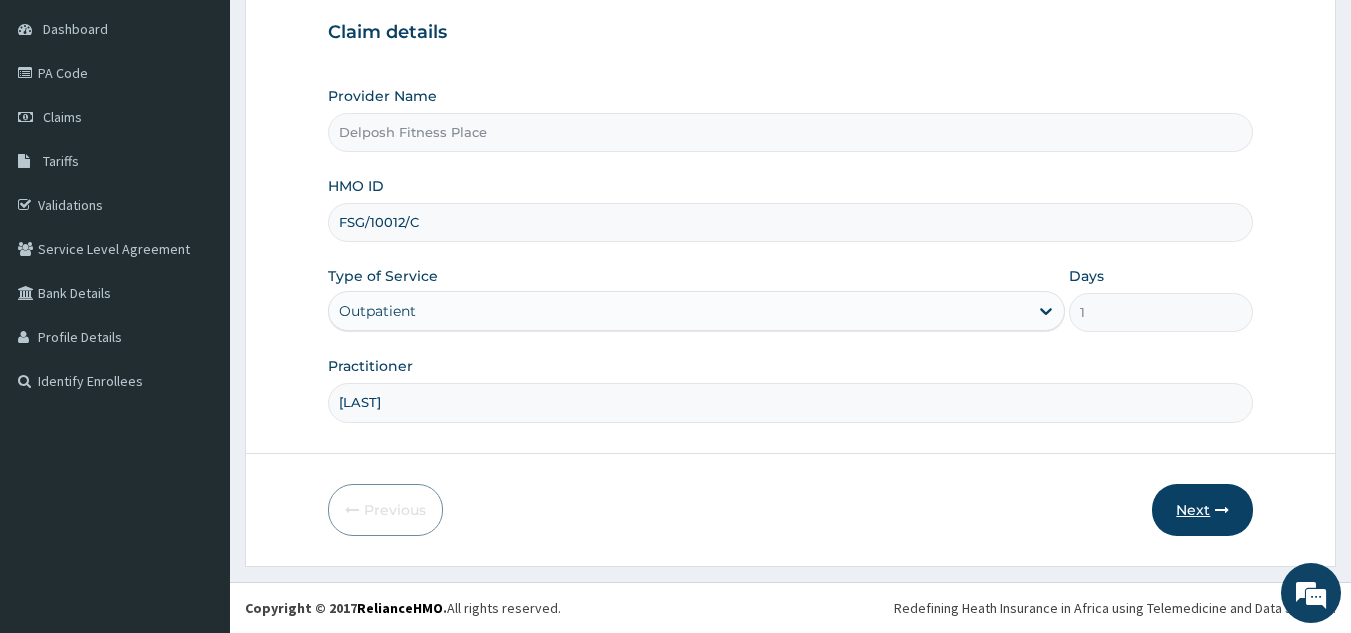 type on "CLARKSON" 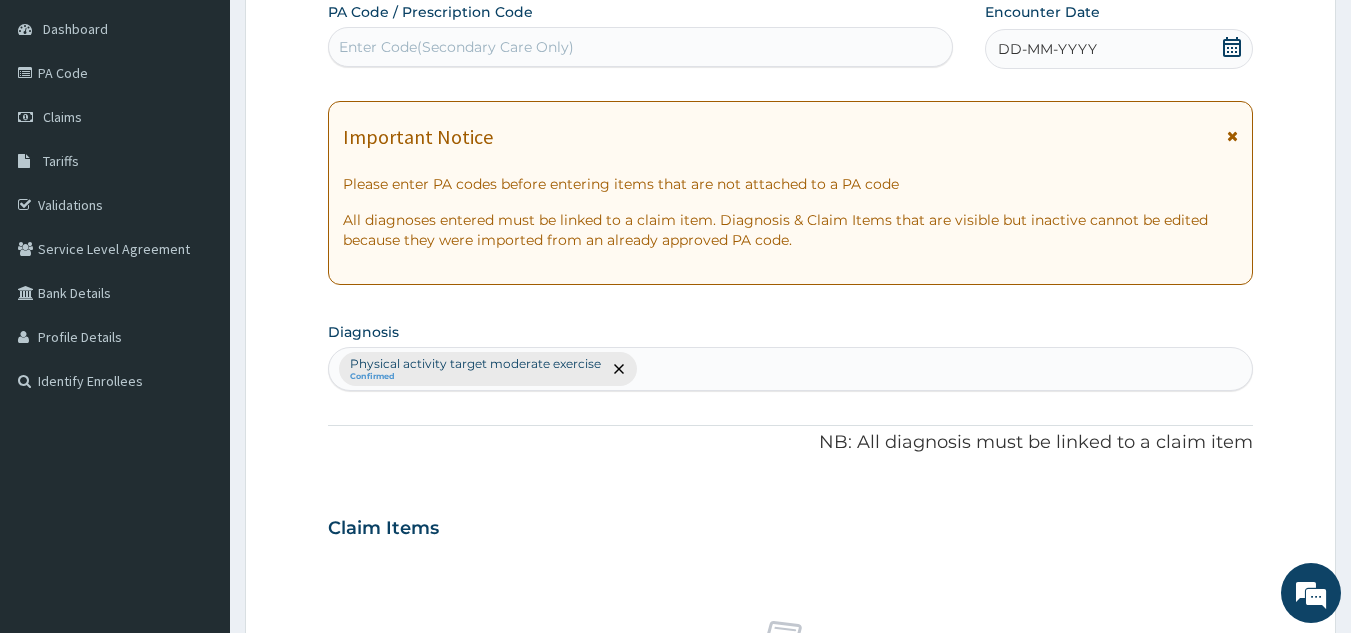 click on "Enter Code(Secondary Care Only)" at bounding box center (641, 47) 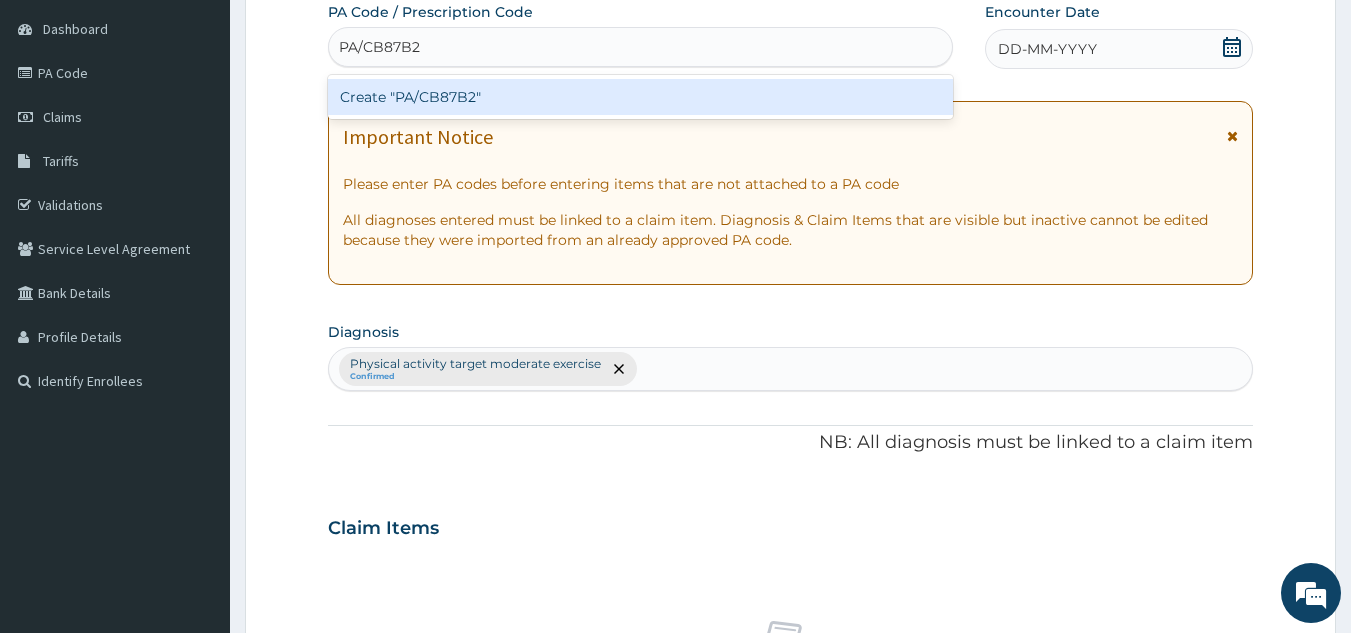 click on "Create "PA/CB87B2"" at bounding box center (641, 97) 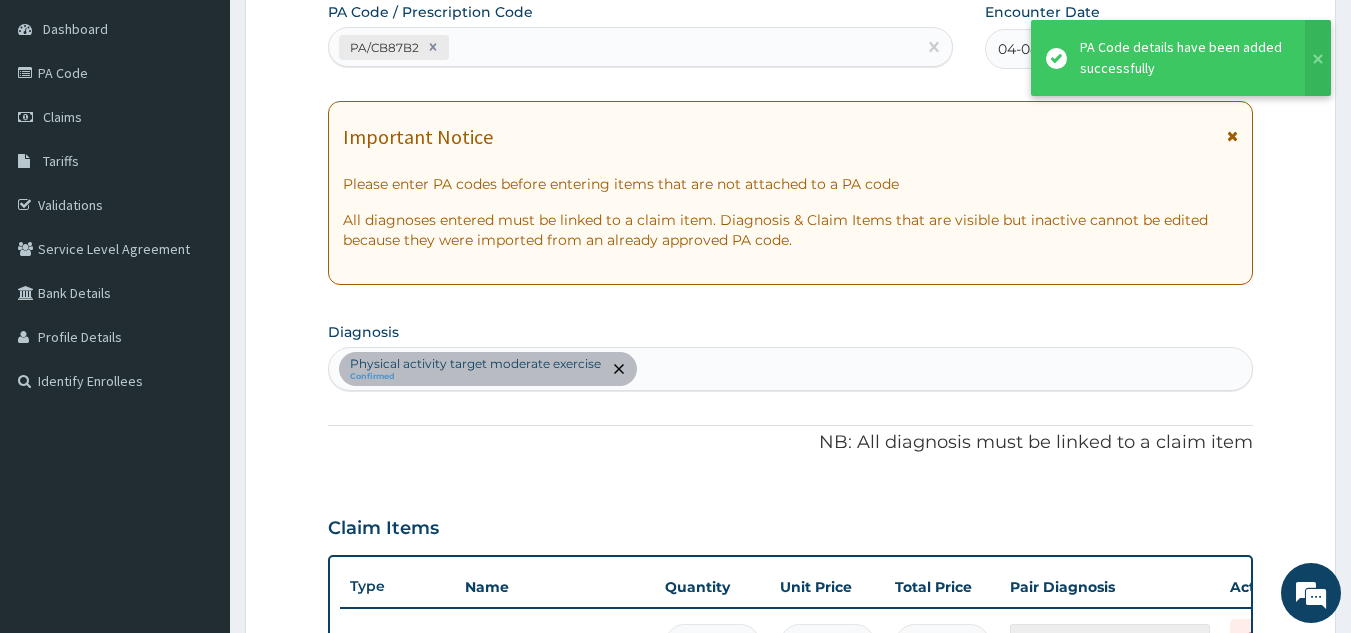 scroll, scrollTop: 219, scrollLeft: 0, axis: vertical 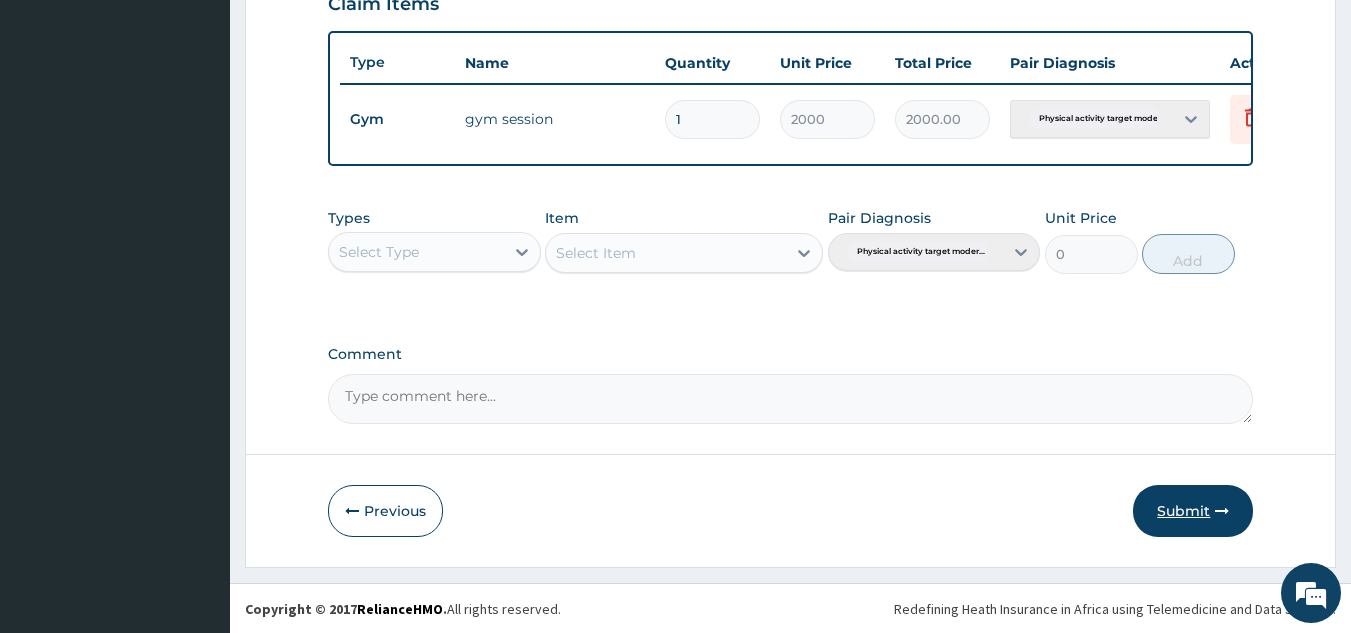 click on "Submit" at bounding box center (1193, 511) 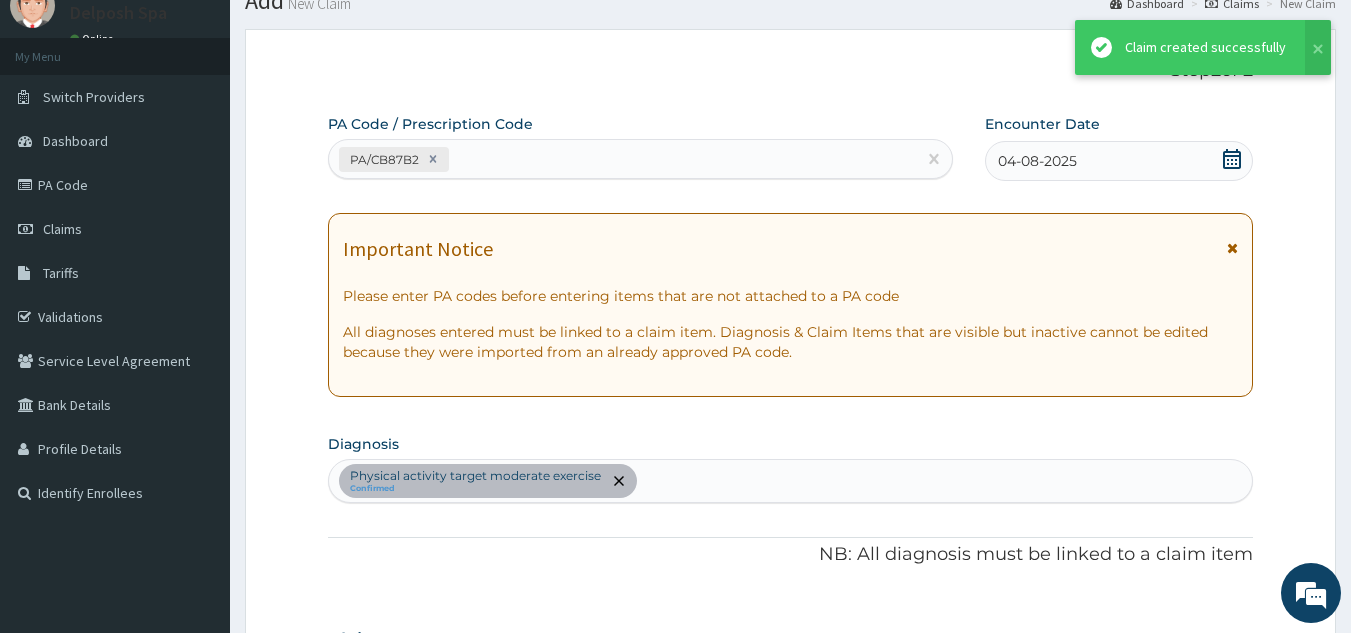 scroll, scrollTop: 713, scrollLeft: 0, axis: vertical 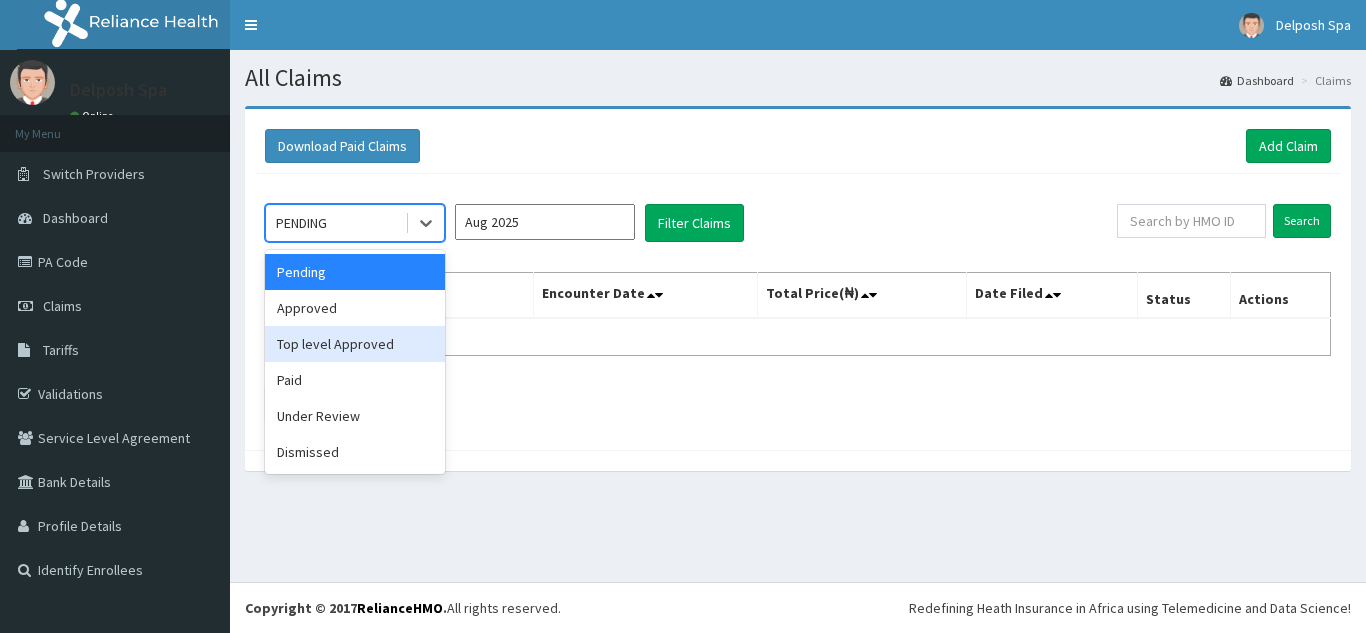 click on "Top level Approved" at bounding box center (355, 344) 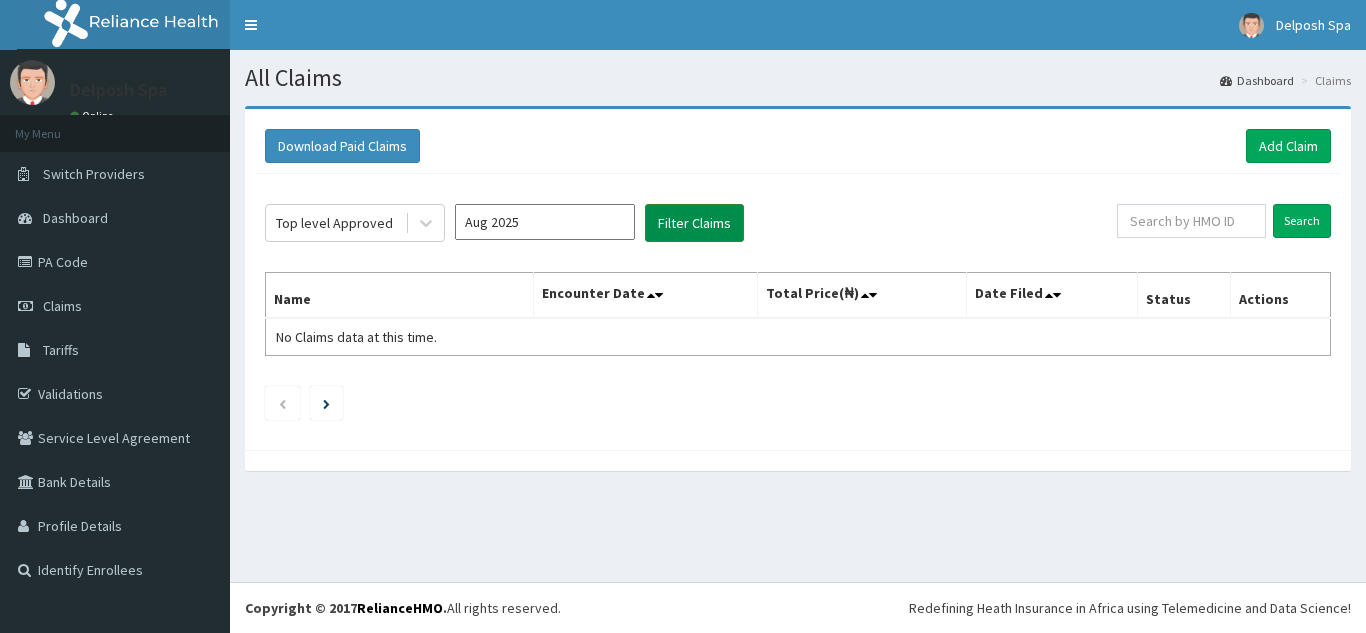 click on "Filter Claims" at bounding box center [694, 223] 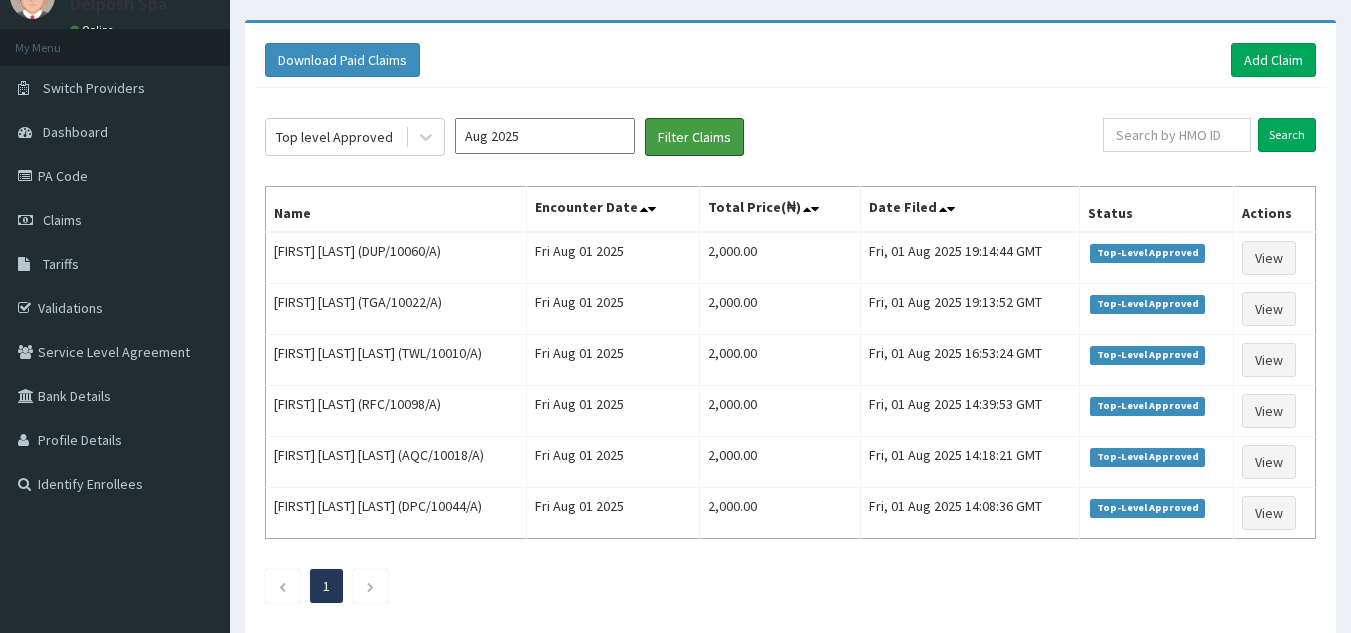 scroll, scrollTop: 120, scrollLeft: 0, axis: vertical 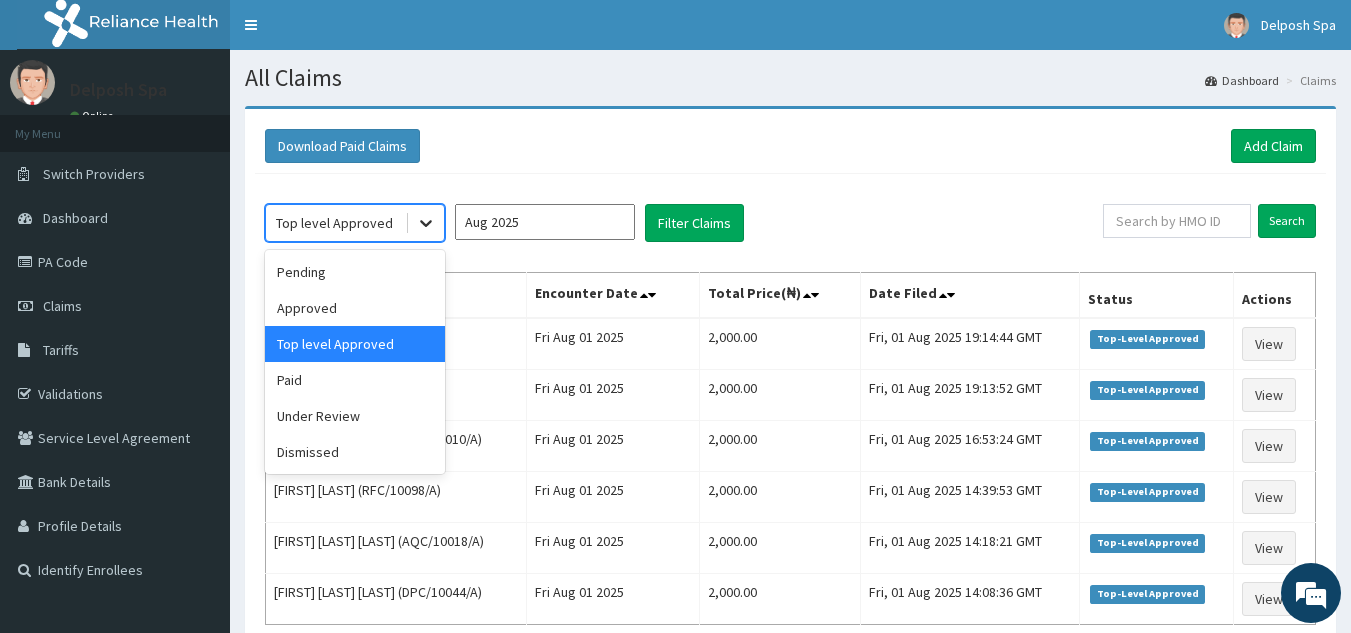 click 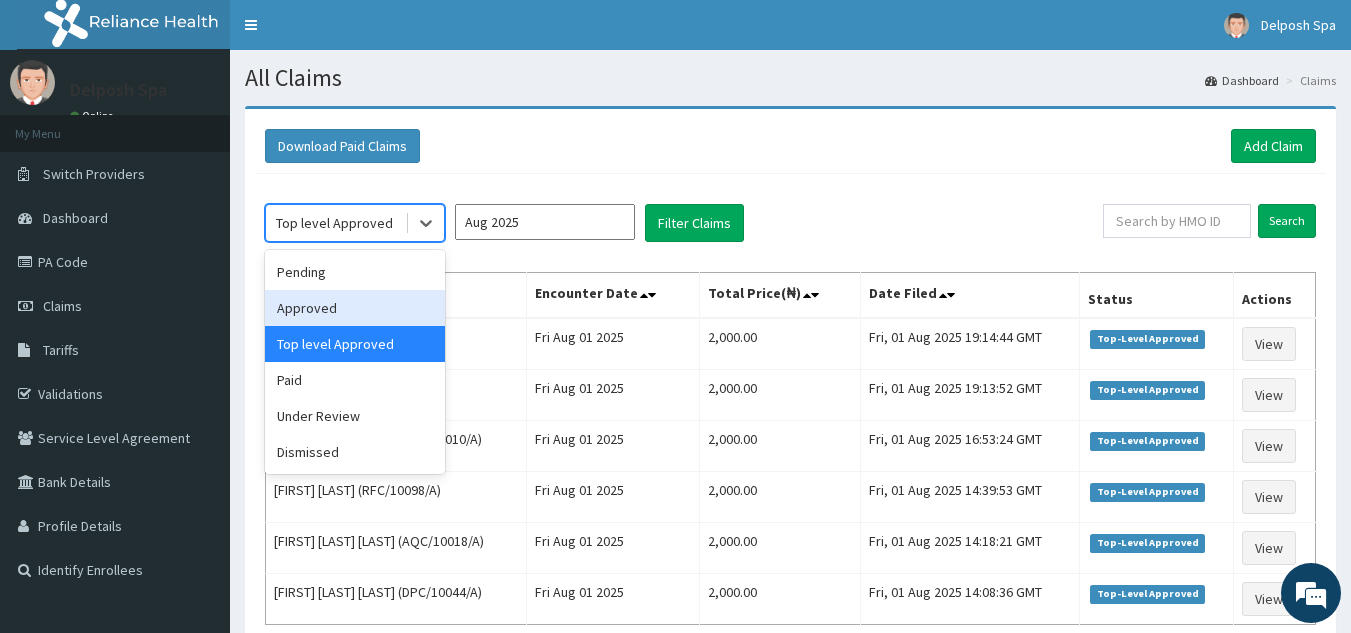 scroll, scrollTop: 0, scrollLeft: 0, axis: both 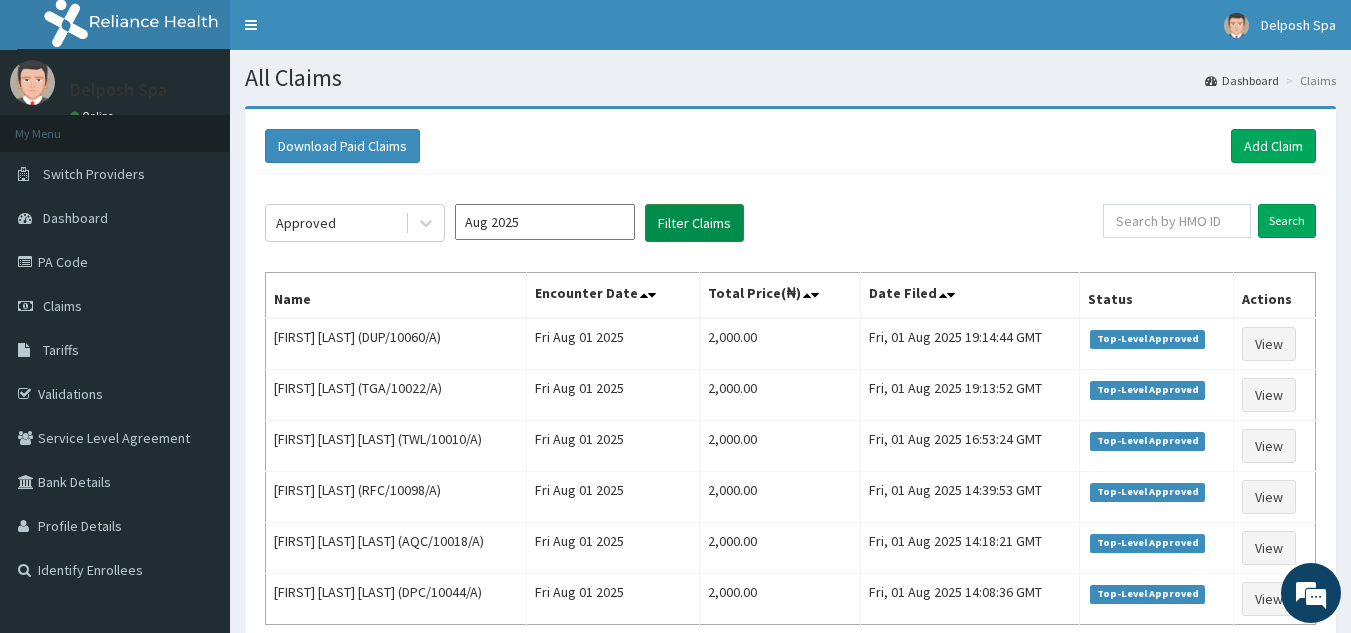 click on "Filter Claims" at bounding box center [694, 223] 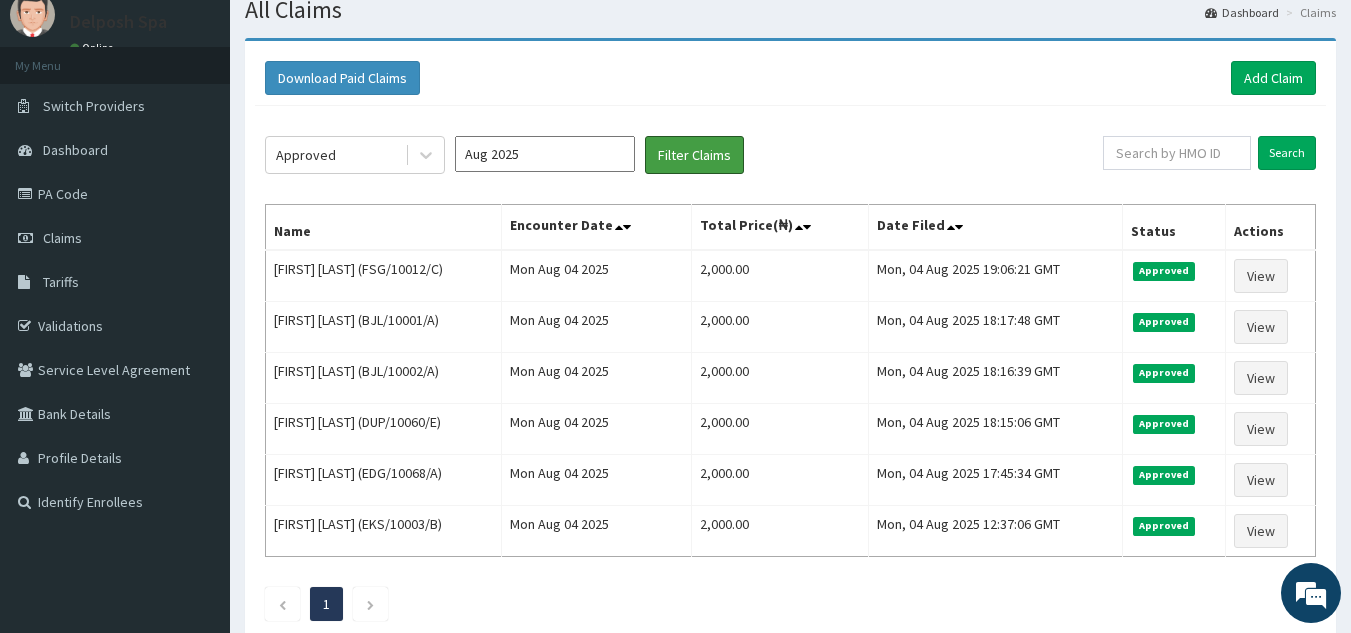 scroll, scrollTop: 80, scrollLeft: 0, axis: vertical 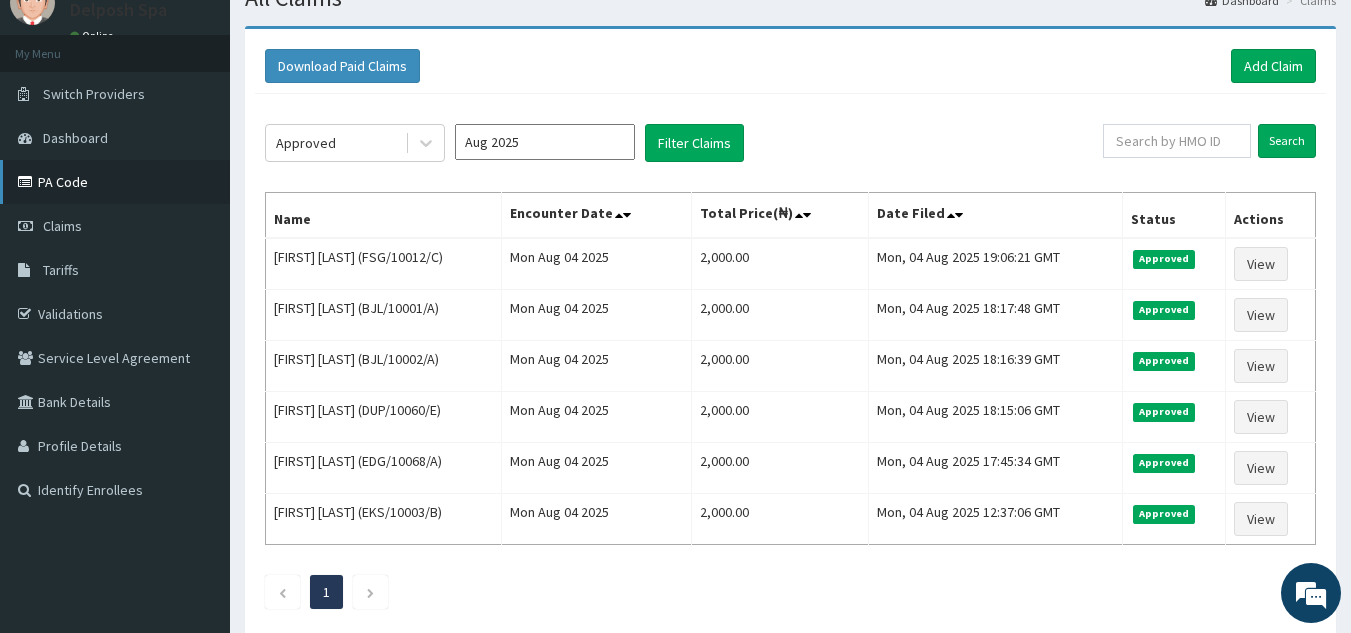 click on "PA Code" at bounding box center [115, 182] 